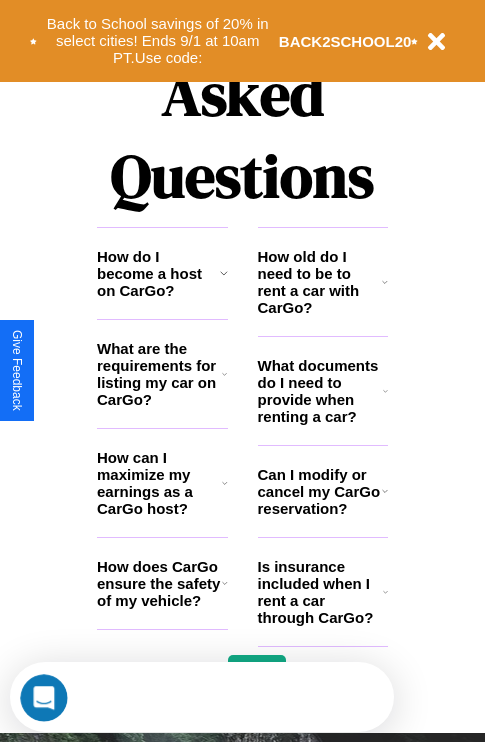 scroll, scrollTop: 2423, scrollLeft: 0, axis: vertical 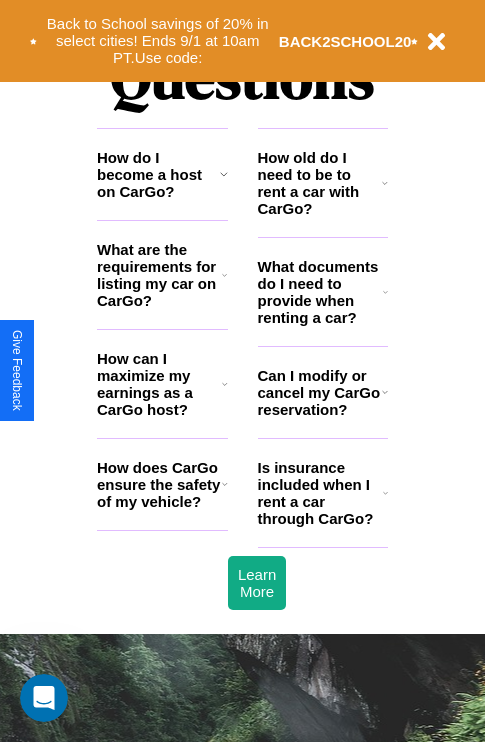 click on "How old do I need to be to rent a car with CarGo?" at bounding box center (320, 183) 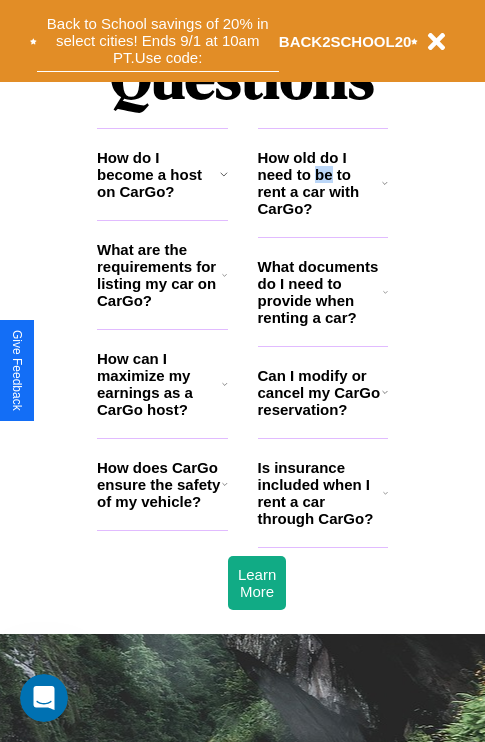 click on "Back to School savings of 20% in select cities! Ends 9/1 at 10am PT.  Use code:" at bounding box center (158, 41) 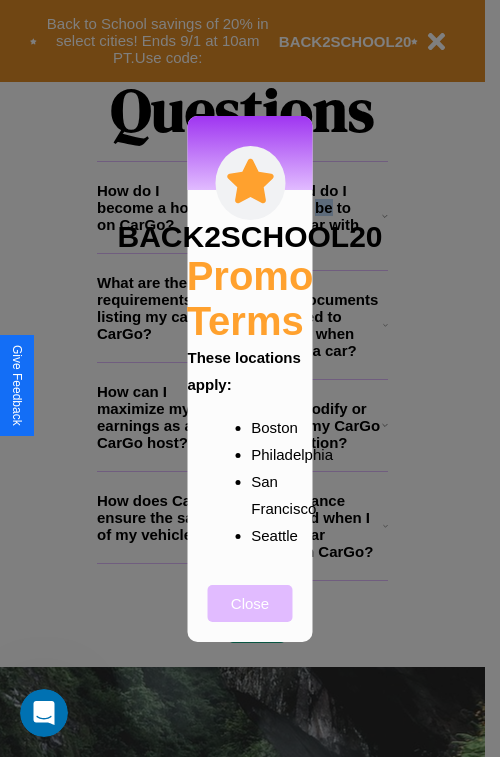 click on "Close" at bounding box center [250, 603] 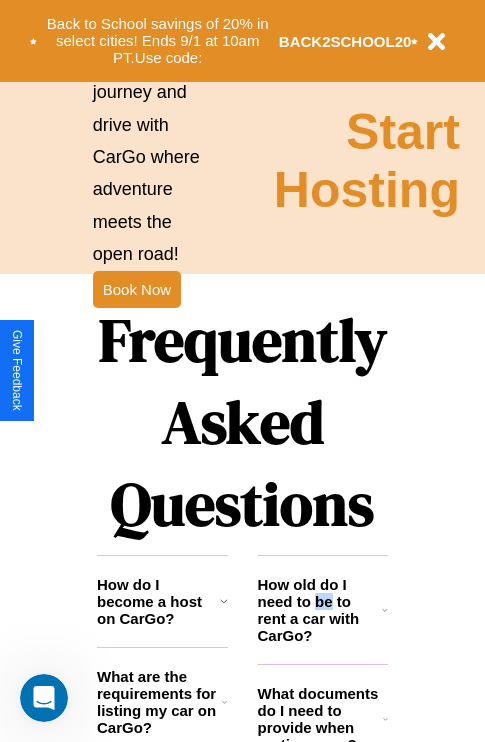 scroll, scrollTop: 1947, scrollLeft: 0, axis: vertical 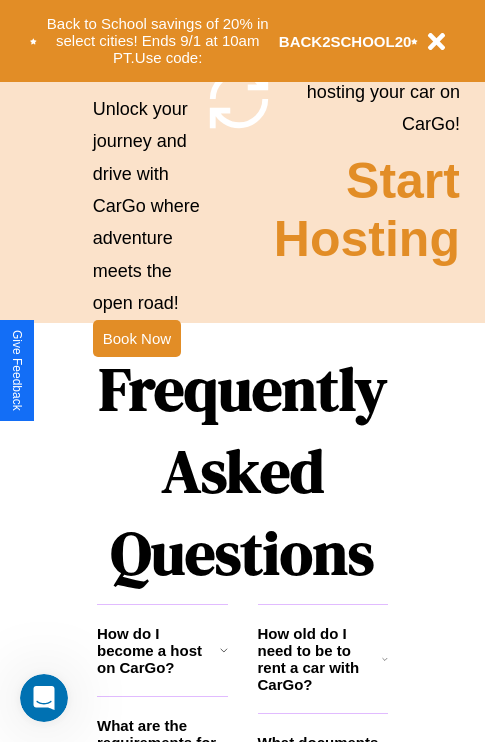 click on "Frequently Asked Questions" at bounding box center (242, 471) 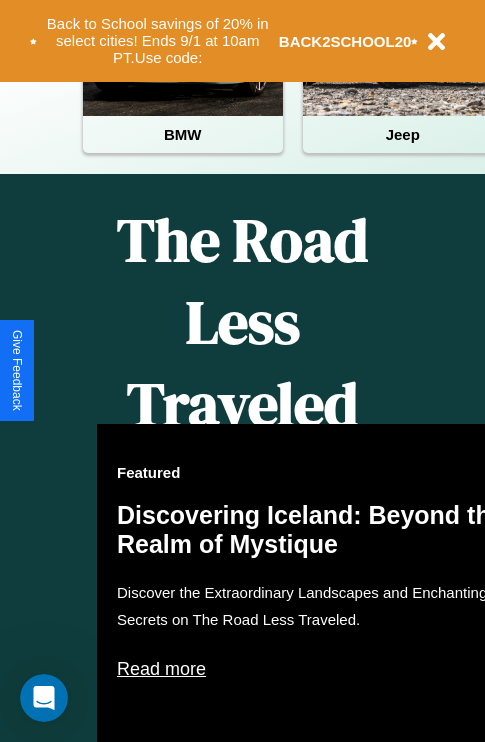 scroll, scrollTop: 308, scrollLeft: 0, axis: vertical 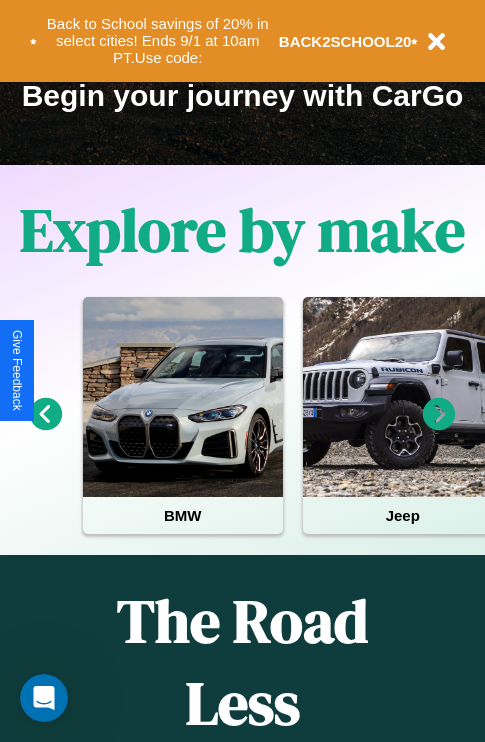 click 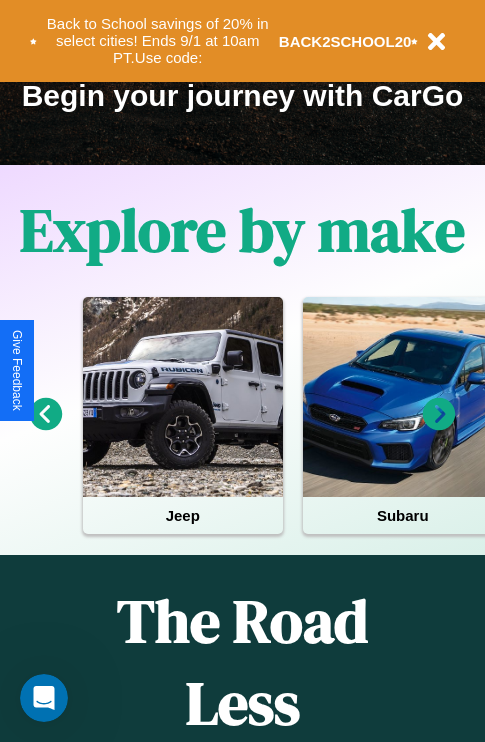 click 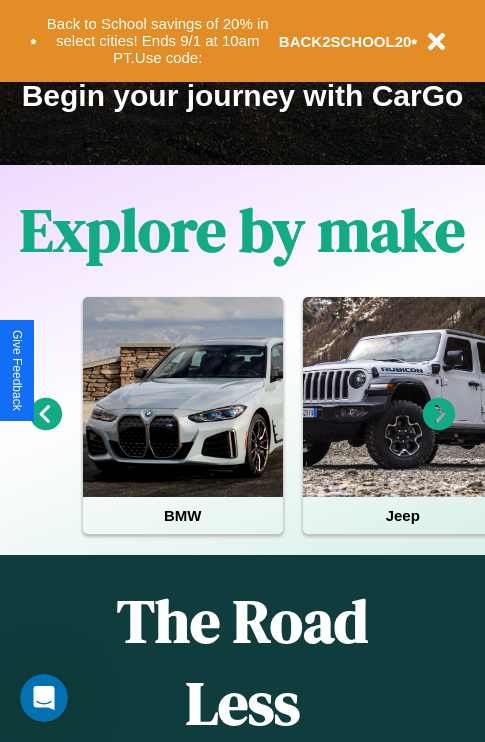 click 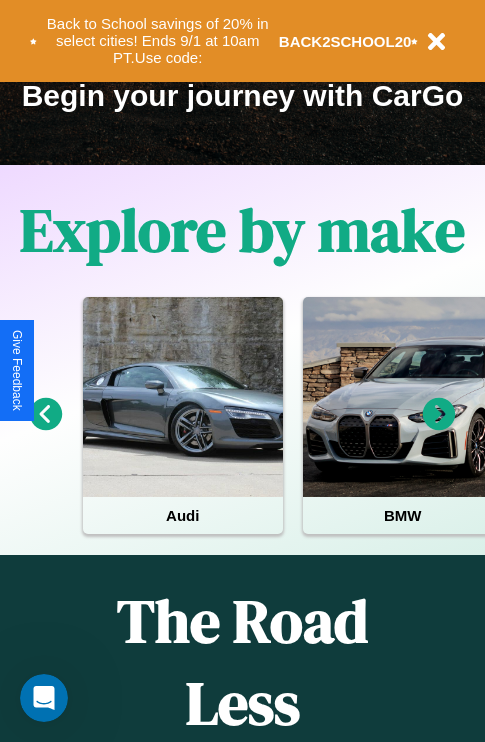 click 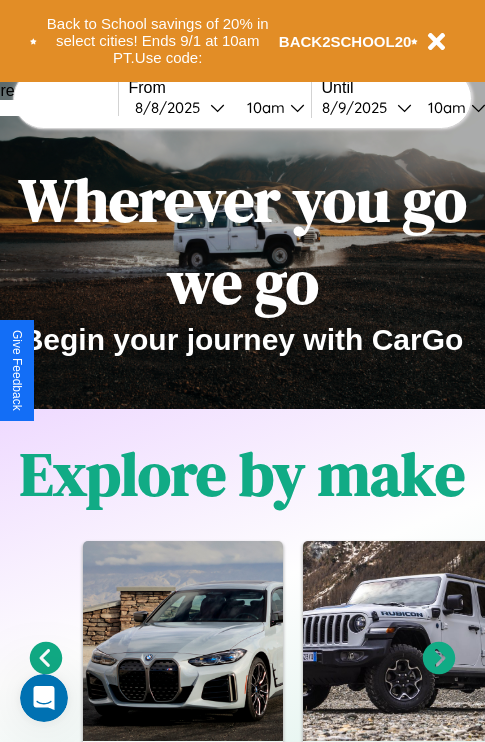 scroll, scrollTop: 0, scrollLeft: 0, axis: both 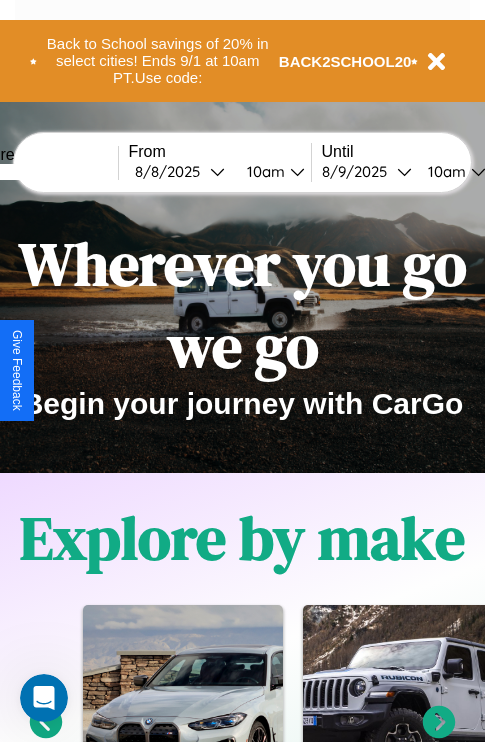 click at bounding box center (43, 172) 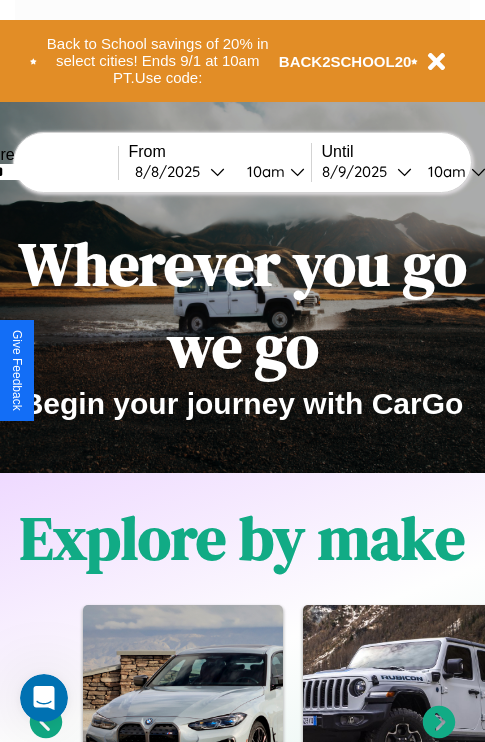 type on "******" 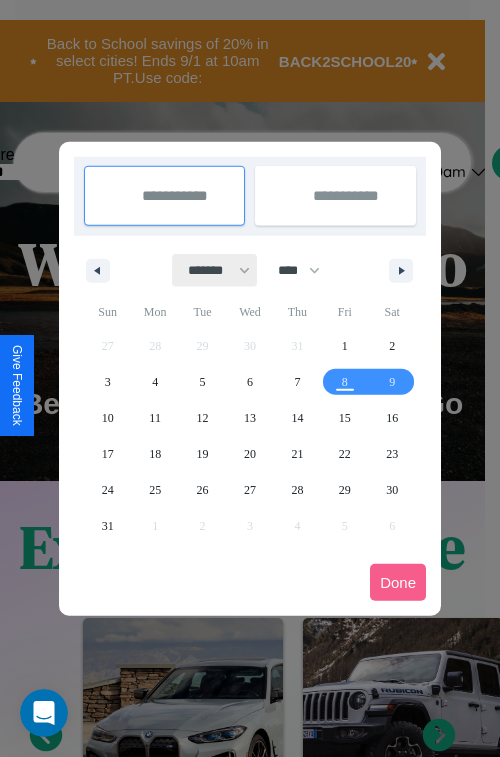 click on "******* ******** ***** ***** *** **** **** ****** ********* ******* ******** ********" at bounding box center [215, 270] 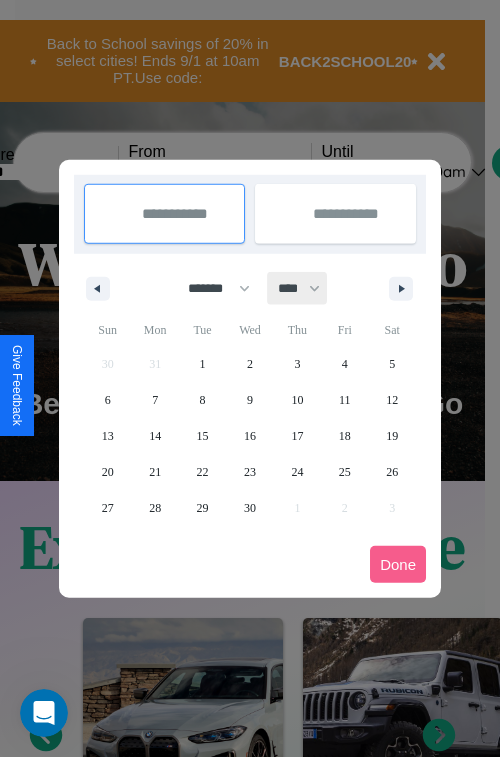 click on "**** **** **** **** **** **** **** **** **** **** **** **** **** **** **** **** **** **** **** **** **** **** **** **** **** **** **** **** **** **** **** **** **** **** **** **** **** **** **** **** **** **** **** **** **** **** **** **** **** **** **** **** **** **** **** **** **** **** **** **** **** **** **** **** **** **** **** **** **** **** **** **** **** **** **** **** **** **** **** **** **** **** **** **** **** **** **** **** **** **** **** **** **** **** **** **** **** **** **** **** **** **** **** **** **** **** **** **** **** **** **** **** **** **** **** **** **** **** **** **** ****" at bounding box center [298, 288] 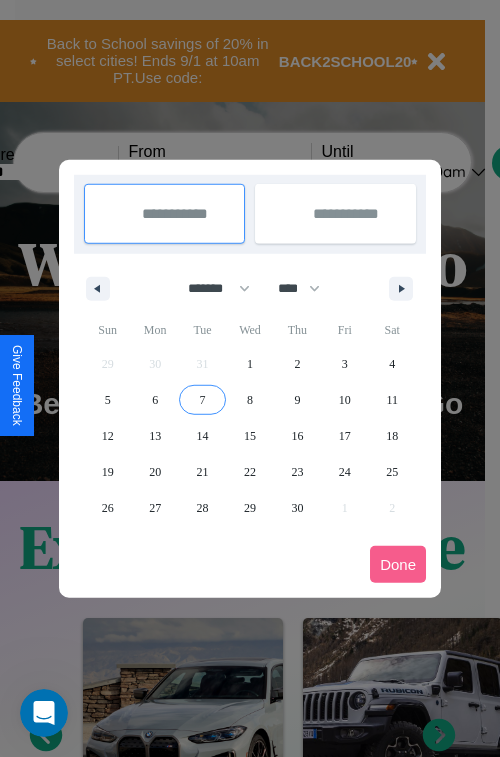 click on "7" at bounding box center [203, 400] 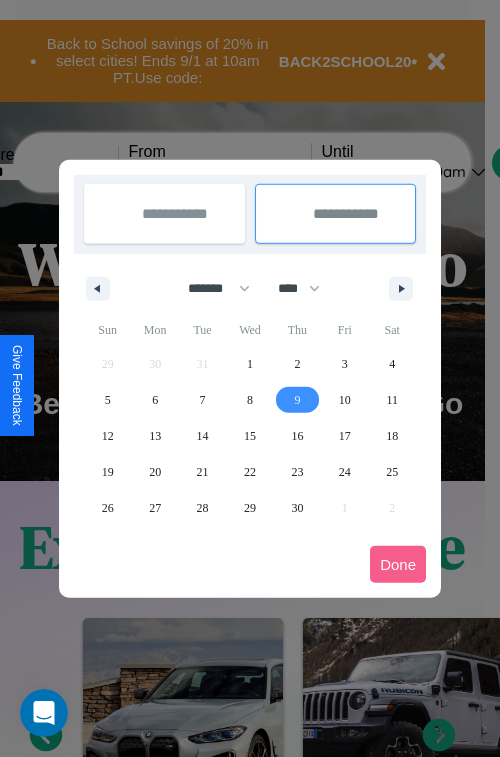 click on "9" at bounding box center [297, 400] 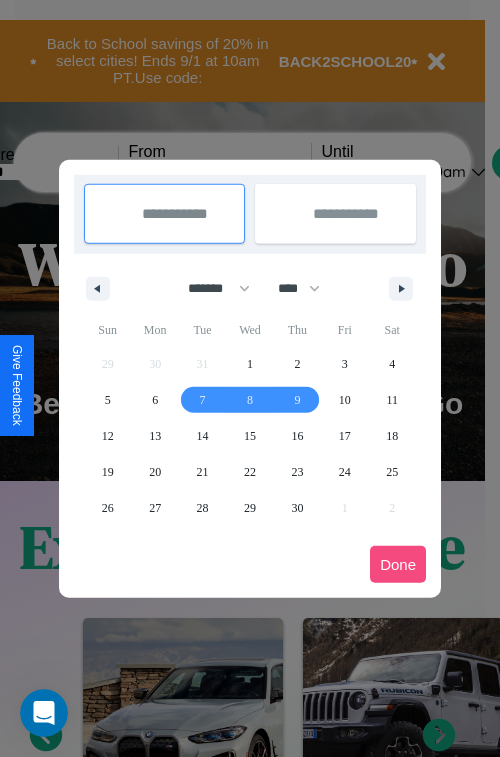 click on "Done" at bounding box center (398, 564) 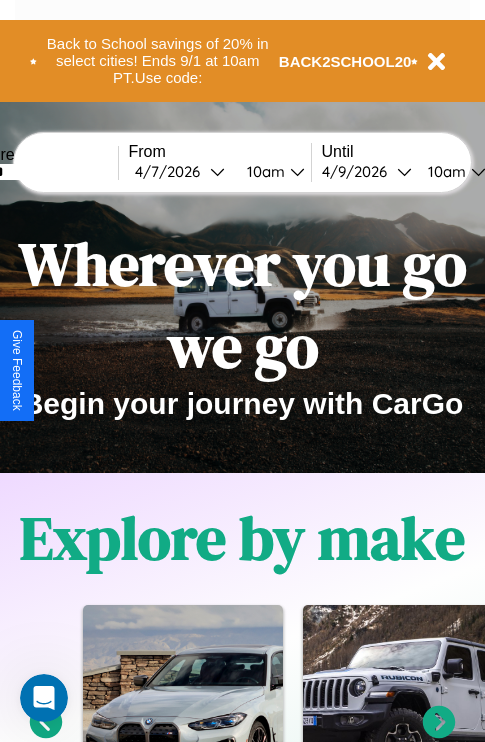 click on "10am" at bounding box center [263, 171] 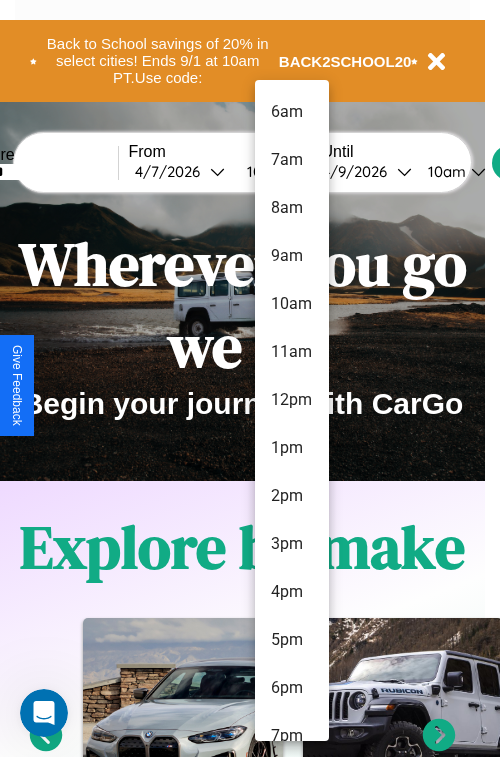 click on "6am" at bounding box center (292, 112) 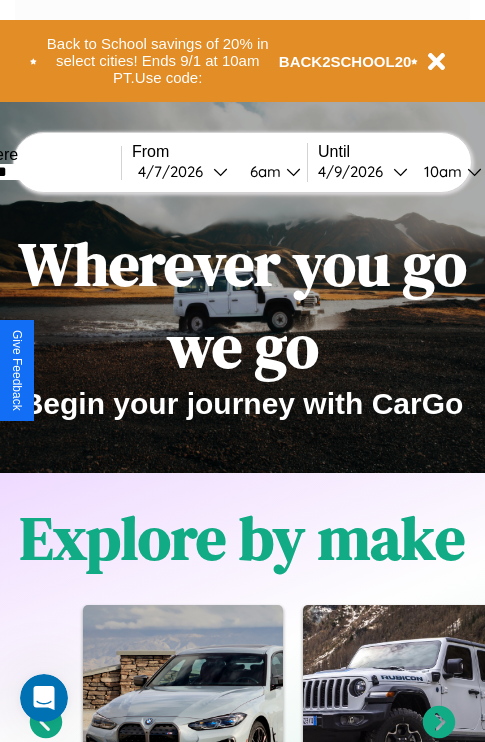 scroll, scrollTop: 0, scrollLeft: 65, axis: horizontal 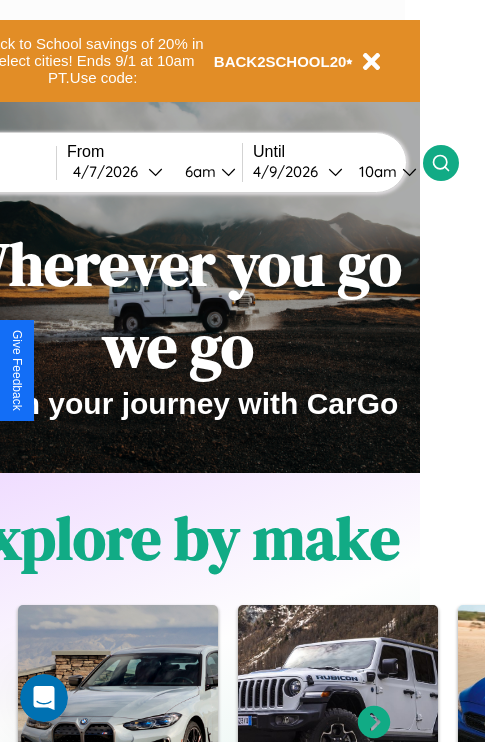 click 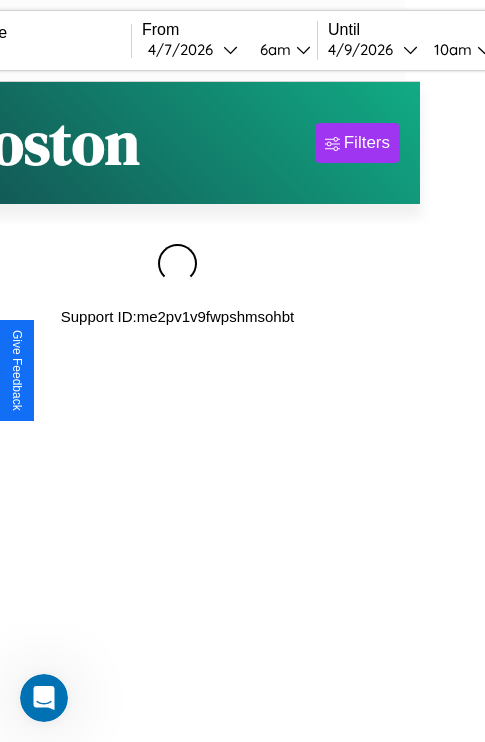 scroll, scrollTop: 0, scrollLeft: 0, axis: both 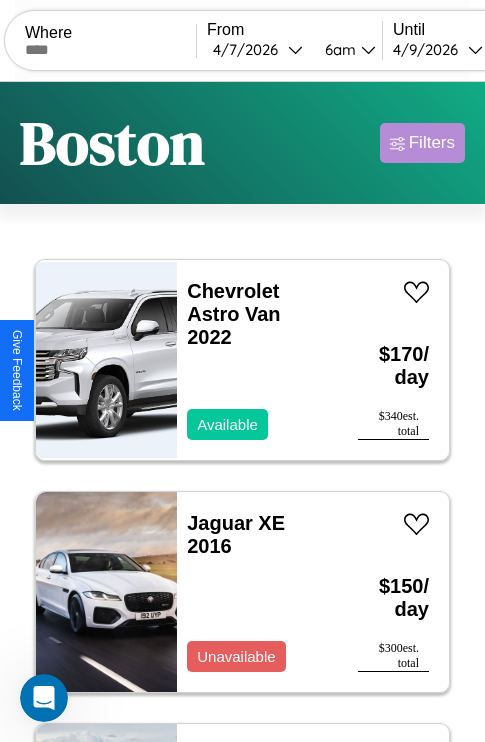 click on "Filters" at bounding box center (432, 143) 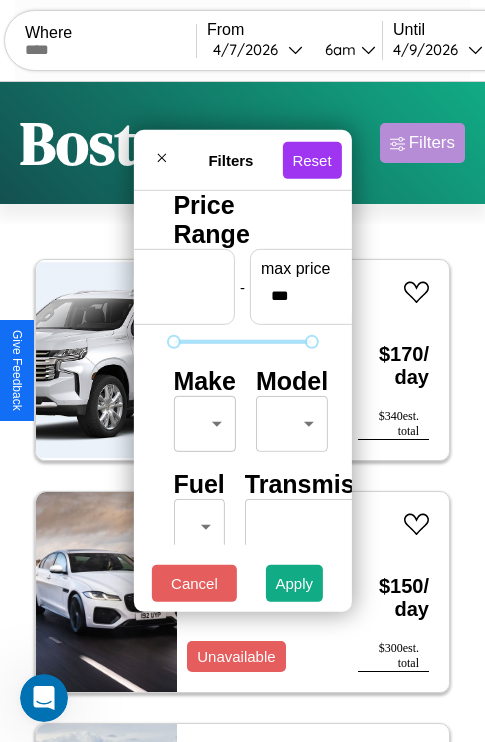 scroll, scrollTop: 162, scrollLeft: 63, axis: both 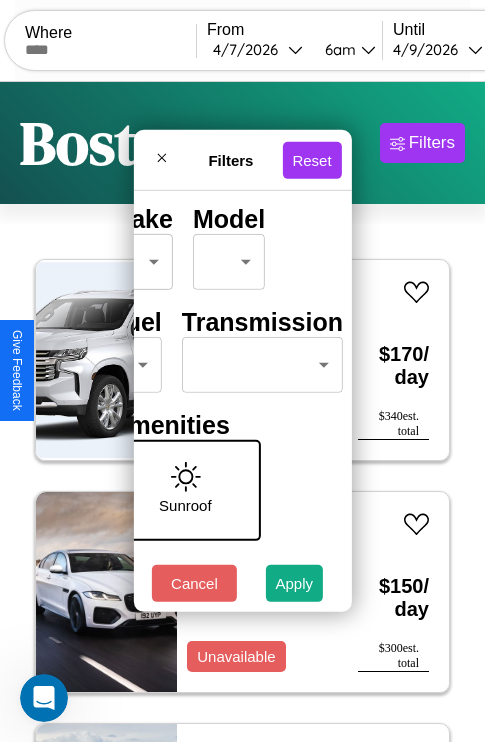 click on "CarGo Where From [DATE] [TIME] Until [DATE] [TIME] Become a Host Login Sign Up [CITY] Filters 51 cars in this area These cars can be picked up in this city. Chevrolet Astro Van 2022 Available $ 170 / day $ 340 est. total Jaguar XE 2016 Unavailable $ 150 / day $ 300 est. total Tesla Model 3 2017 Available $ 160 / day $ 320 est. total Ford Courier 2018 Available $ 60 / day $ 120 est. total Bentley Arnage 2014 Available $ 110 / day $ 220 est. total Alfa Romeo Spider 2014 Unavailable $ 40 / day $ 80 est. total Land Rover Range Rover Sport 2014 Unavailable $ 30 / day $ 60 est. total Nissan Sentra 2020 Available $ 180 / day $ 360 est. total Audi S5 2023 Available $ 40 / day $ 80 est. total Volkswagen Rabbit 2020 Available $ 160 / day $ 320 est. total Hyundai XG350 2014 Available $ 50 / day $ 100 est. total Mercedes 240 2020 Available $ 160 / day $ 320 est. total Maserati Biturbo 2021 Available $ 50 / day $ 100 est. total Ferrari" at bounding box center (242, 412) 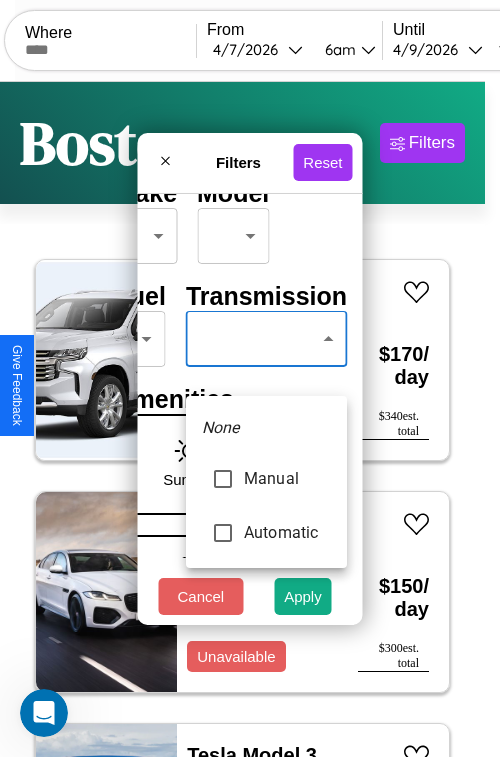 type on "******" 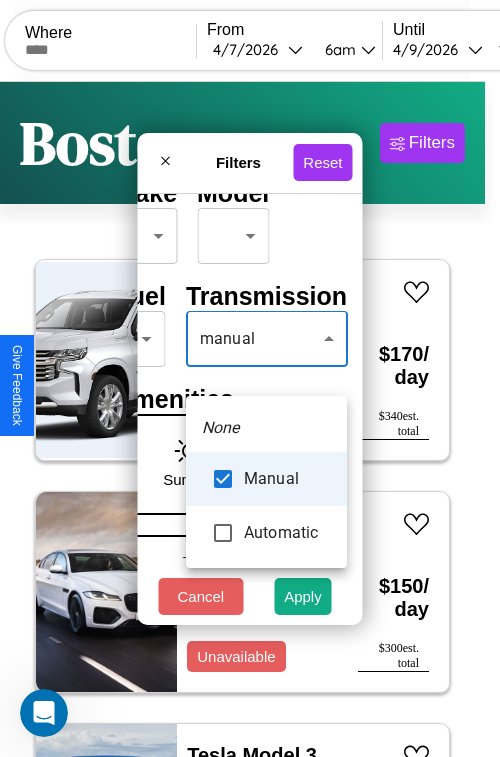 click at bounding box center (250, 378) 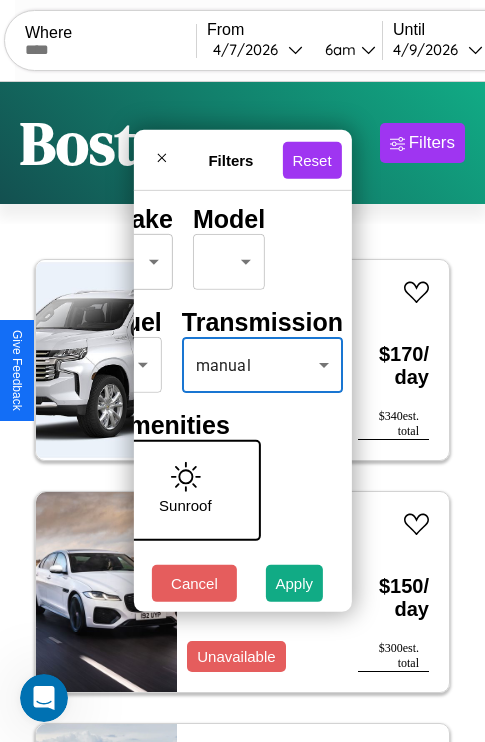 scroll, scrollTop: 59, scrollLeft: 40, axis: both 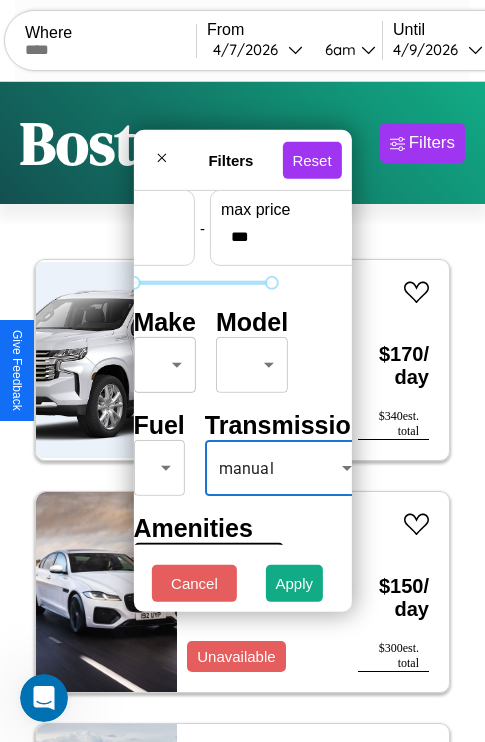 click on "CarGo Where From [DATE] [TIME] Until [DATE] [TIME] Become a Host Login Sign Up [CITY] Filters 51 cars in this area These cars can be picked up in this city. Chevrolet Astro Van 2022 Available $ 170 / day $ 340 est. total Jaguar XE 2016 Unavailable $ 150 / day $ 300 est. total Tesla Model 3 2017 Available $ 160 / day $ 320 est. total Ford Courier 2018 Available $ 60 / day $ 120 est. total Bentley Arnage 2014 Available $ 110 / day $ 220 est. total Alfa Romeo Spider 2014 Unavailable $ 40 / day $ 80 est. total Land Rover Range Rover Sport 2014 Unavailable $ 30 / day $ 60 est. total Nissan Sentra 2020 Available $ 180 / day $ 360 est. total Audi S5 2023 Available $ 40 / day $ 80 est. total Volkswagen Rabbit 2020 Available $ 160 / day $ 320 est. total Hyundai XG350 2014 Available $ 50 / day $ 100 est. total Mercedes 240 2020 Available $ 160 / day $ 320 est. total Maserati Biturbo 2021 Available $ 50 / day $ 100 est. total Ferrari" at bounding box center [242, 412] 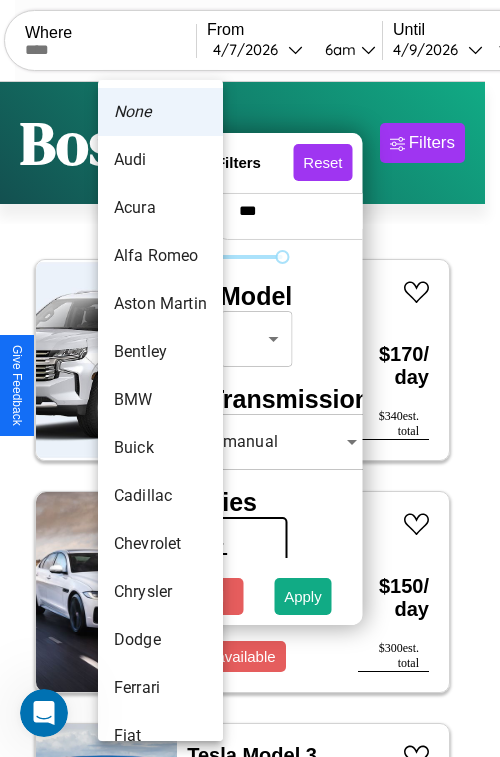 click on "Aston Martin" at bounding box center [160, 304] 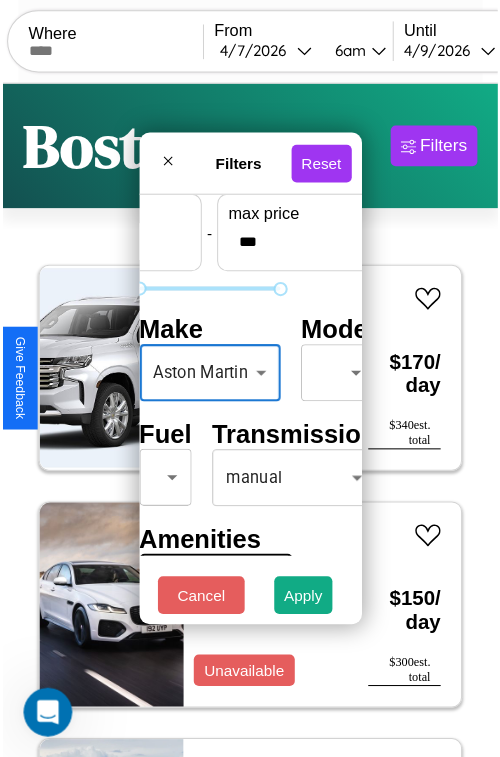 scroll, scrollTop: 59, scrollLeft: 62, axis: both 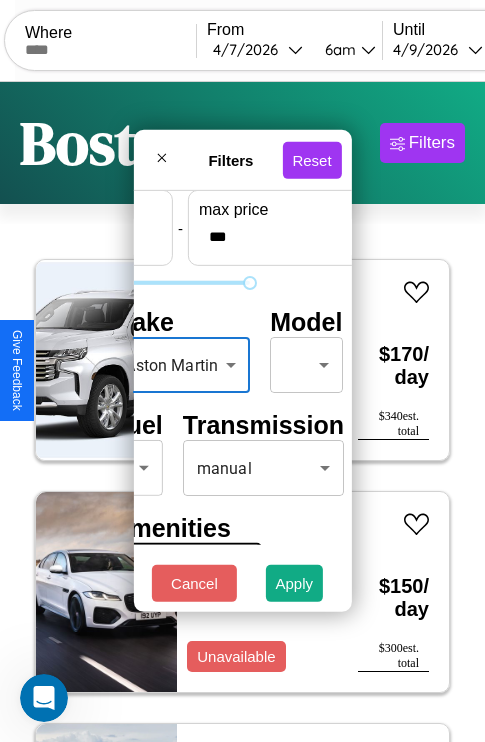 click on "CarGo Where From [DATE] [TIME] Until [DATE] [TIME] Become a Host Login Sign Up [CITY] Filters 51 cars in this area These cars can be picked up in this city. Chevrolet Astro Van 2022 Available $ 170 / day $ 340 est. total Jaguar XE 2016 Unavailable $ 150 / day $ 300 est. total Tesla Model 3 2017 Available $ 160 / day $ 320 est. total Ford Courier 2018 Available $ 60 / day $ 120 est. total Bentley Arnage 2014 Available $ 110 / day $ 220 est. total Alfa Romeo Spider 2014 Unavailable $ 40 / day $ 80 est. total Land Rover Range Rover Sport 2014 Unavailable $ 30 / day $ 60 est. total Nissan Sentra 2020 Available $ 180 / day $ 360 est. total Audi S5 2023 Available $ 40 / day $ 80 est. total Volkswagen Rabbit 2020 Available $ 160 / day $ 320 est. total Hyundai XG350 2014 Available $ 50 / day $ 100 est. total Mercedes 240 2020 Available $ 160 / day $ 320 est. total Maserati Biturbo 2021 Available $ 50 / day $ 100 est. total Ferrari" at bounding box center (242, 412) 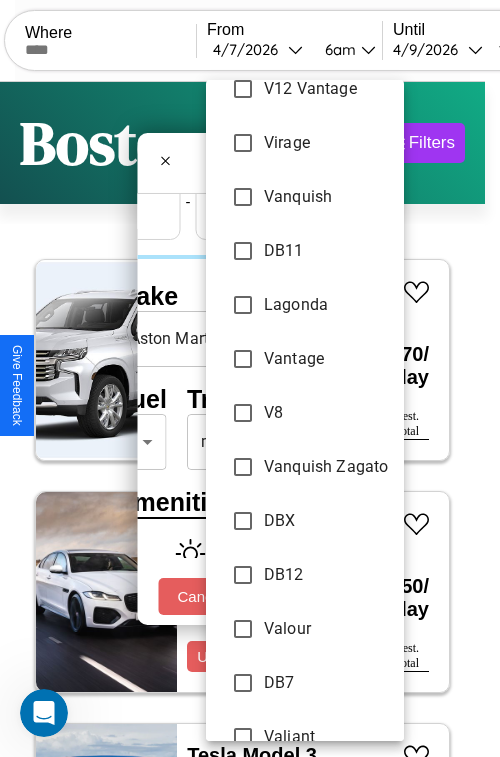scroll, scrollTop: 321, scrollLeft: 0, axis: vertical 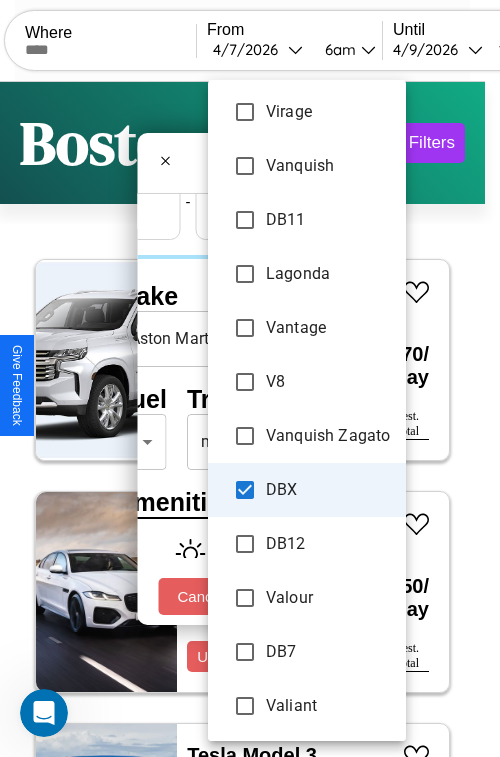 click on "Valour" at bounding box center [328, 598] 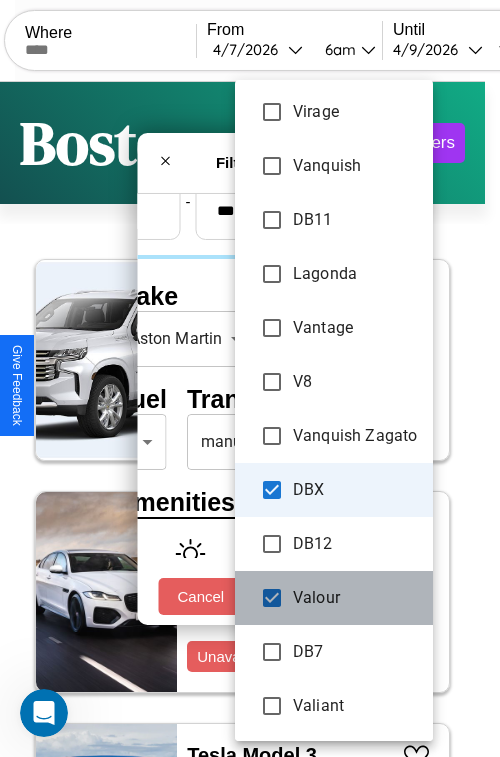 scroll, scrollTop: 19, scrollLeft: 0, axis: vertical 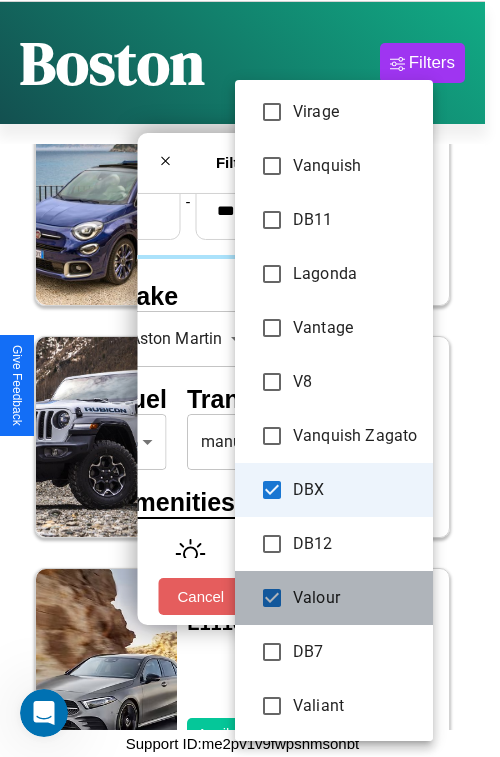 click at bounding box center (250, 378) 